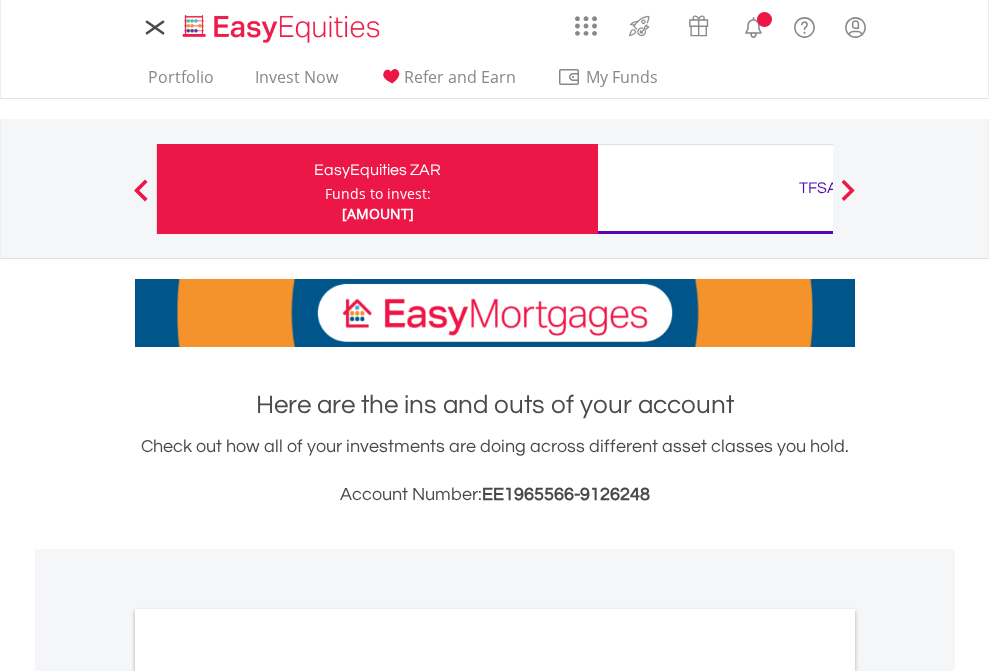 scroll, scrollTop: 0, scrollLeft: 0, axis: both 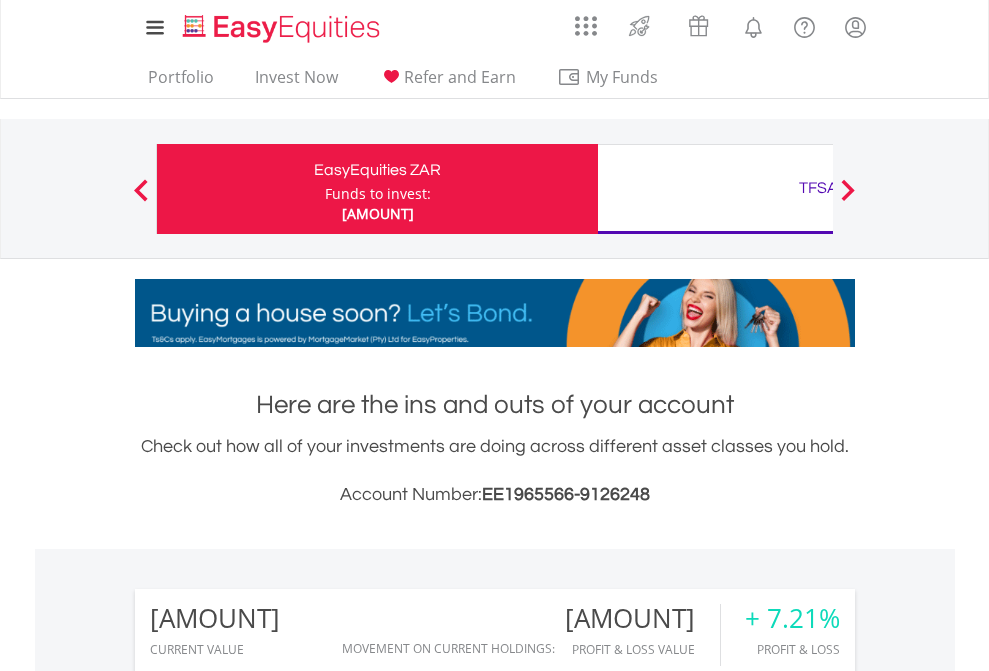 click on "Funds to invest:" at bounding box center [378, 194] 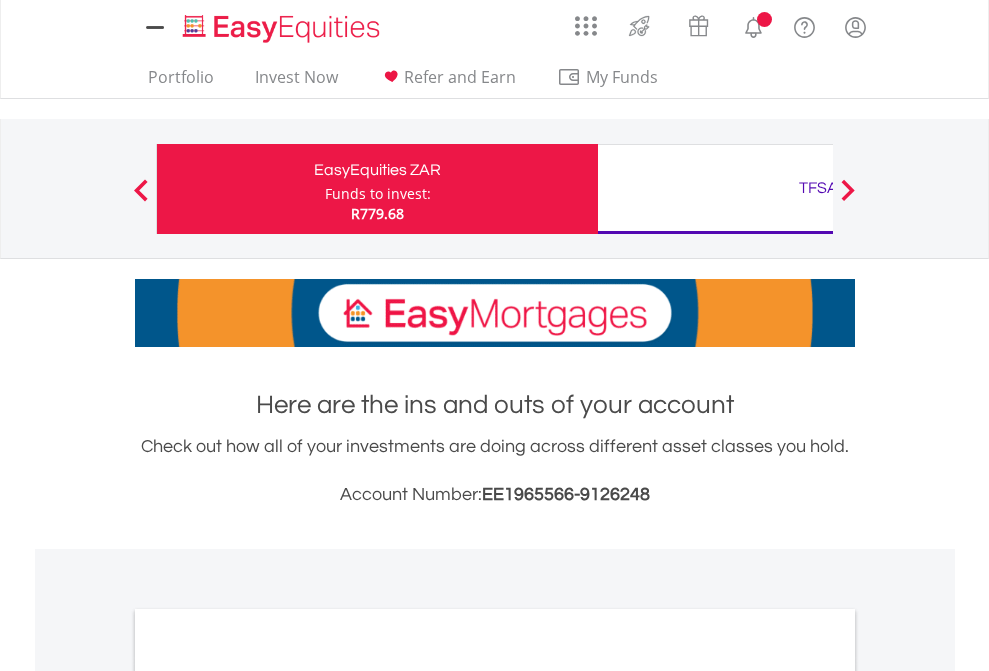 scroll, scrollTop: 0, scrollLeft: 0, axis: both 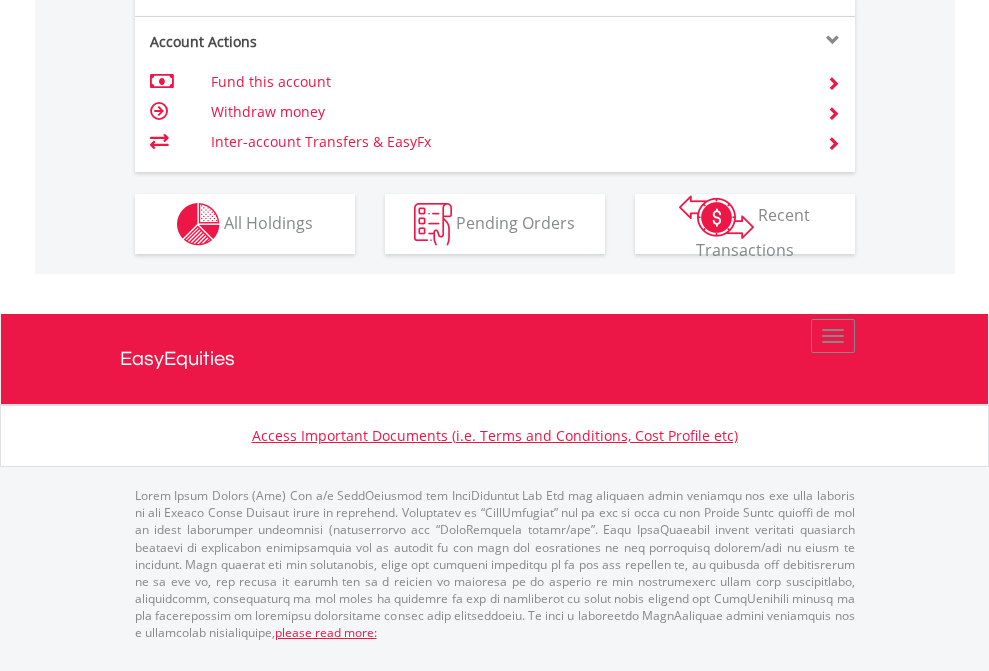 click on "Investment types" at bounding box center [706, -337] 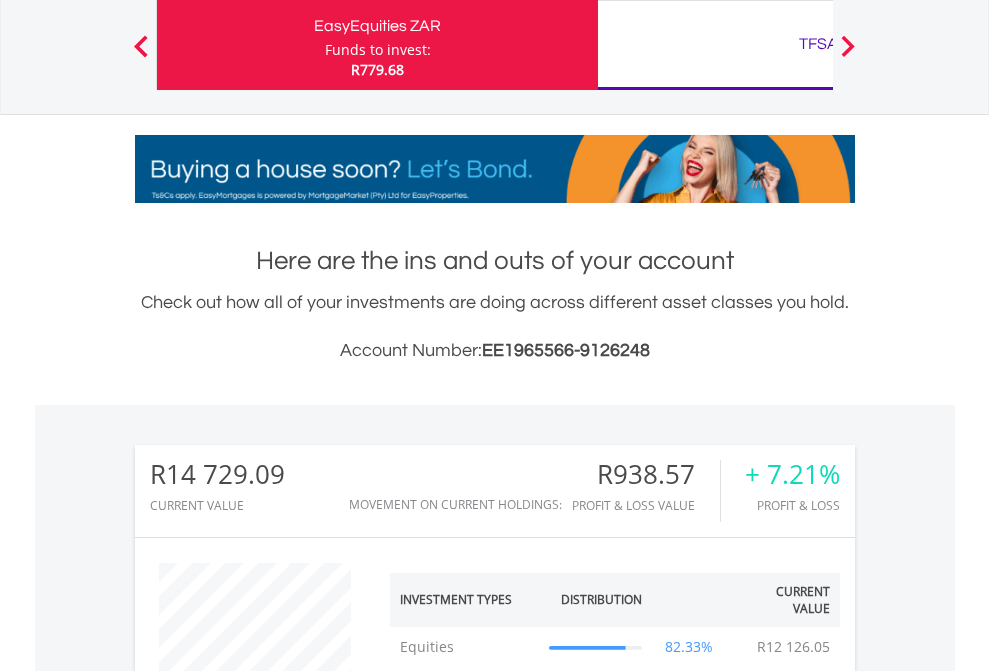 click on "TFSA" at bounding box center (818, 44) 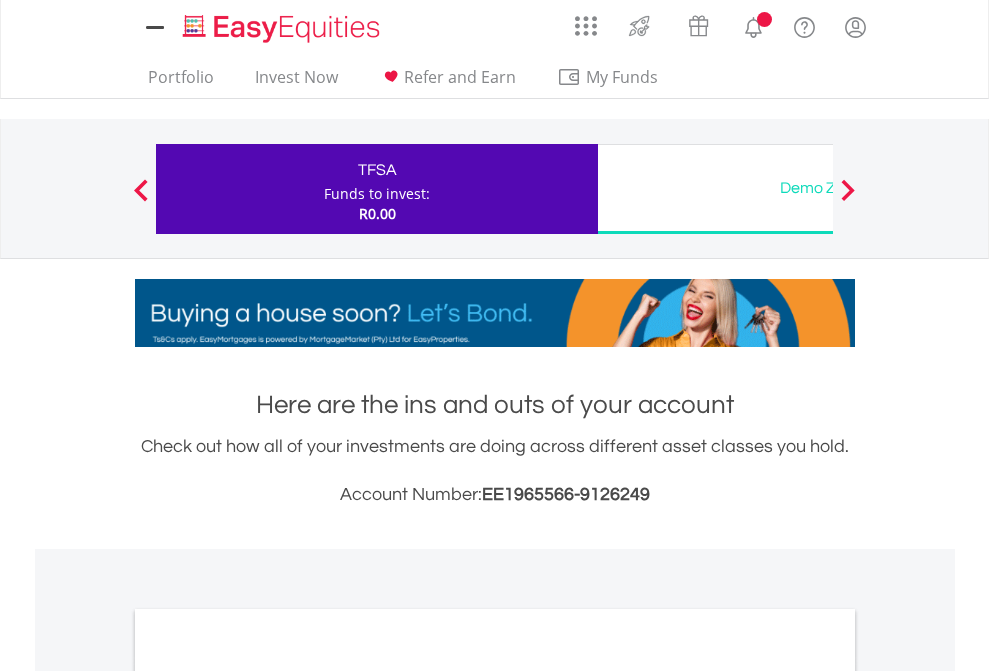 scroll, scrollTop: 0, scrollLeft: 0, axis: both 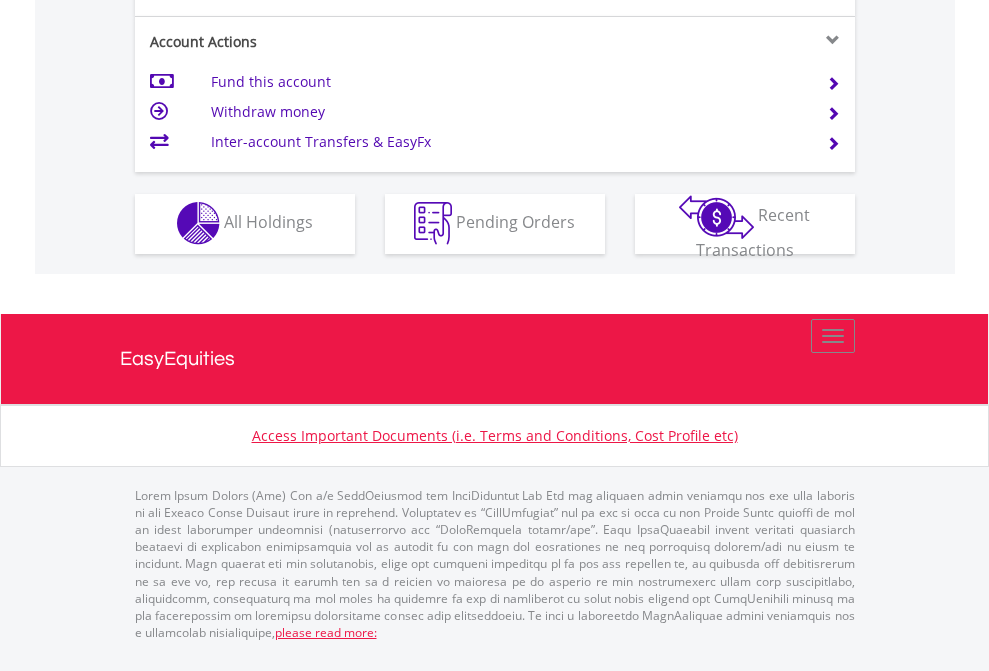 click on "Investment types" at bounding box center (706, -353) 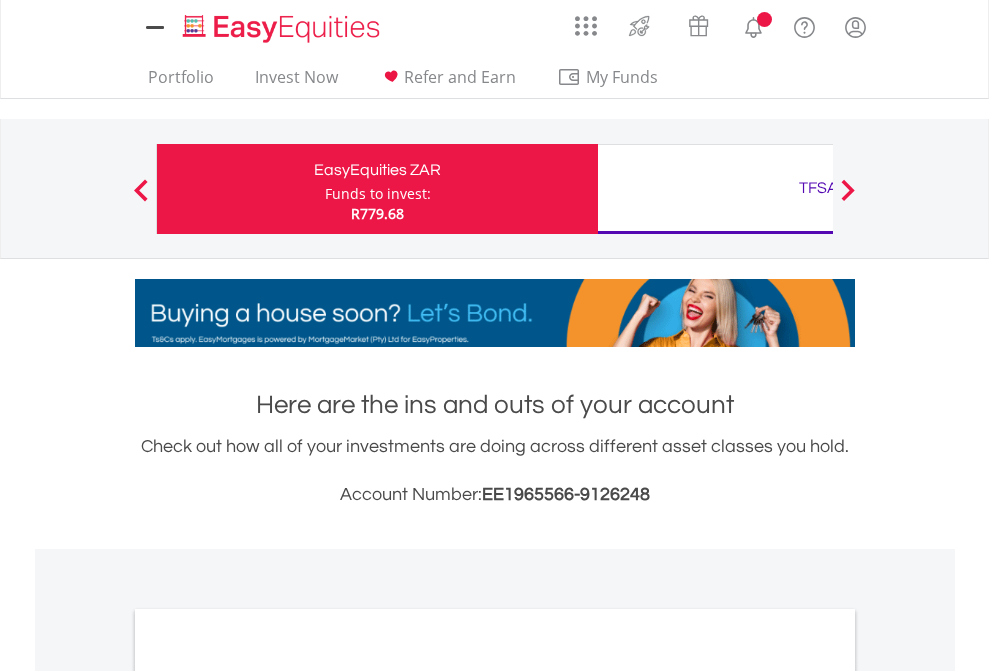 scroll, scrollTop: 1202, scrollLeft: 0, axis: vertical 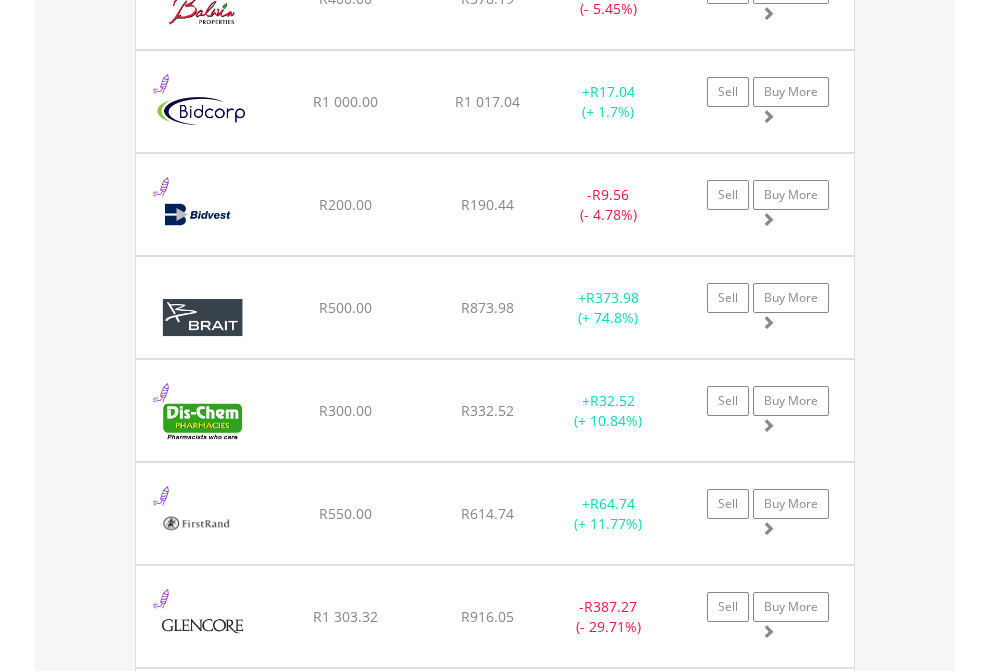 click on "TFSA" at bounding box center (818, -2156) 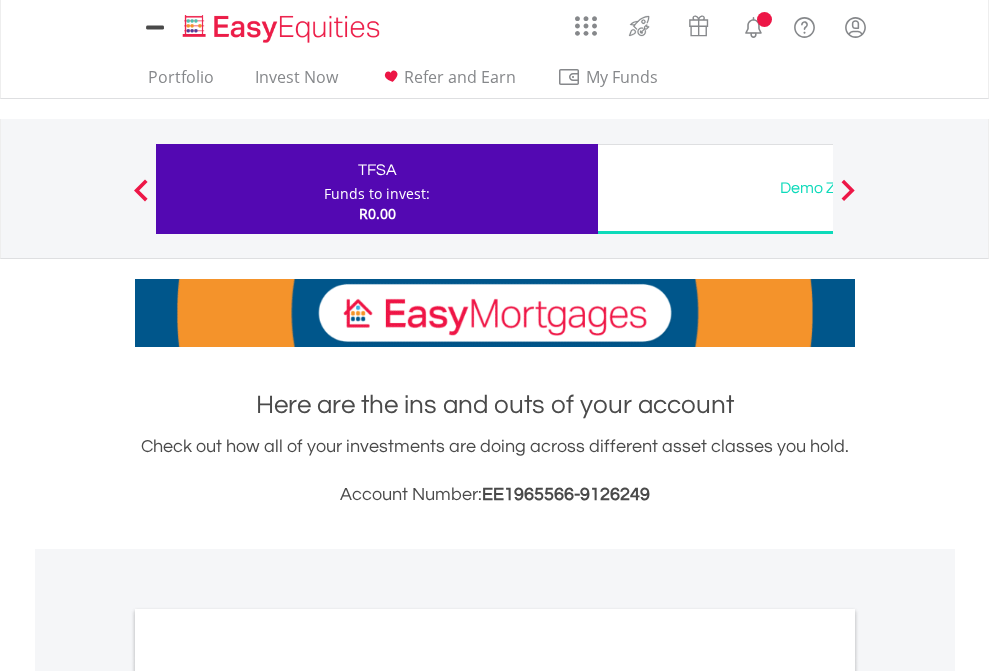 scroll, scrollTop: 0, scrollLeft: 0, axis: both 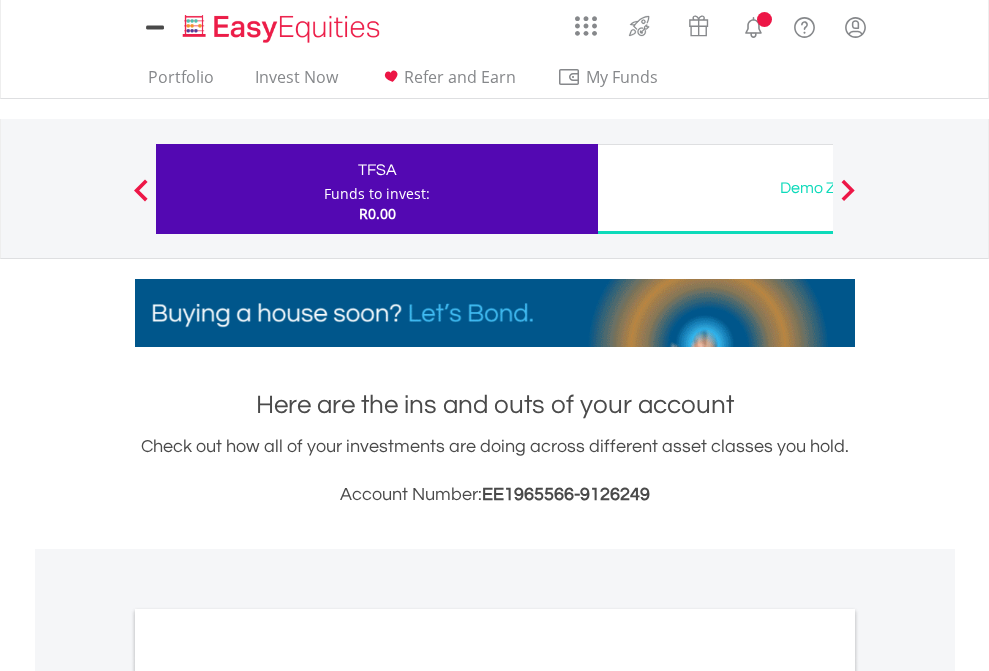 click on "All Holdings" at bounding box center [268, 1096] 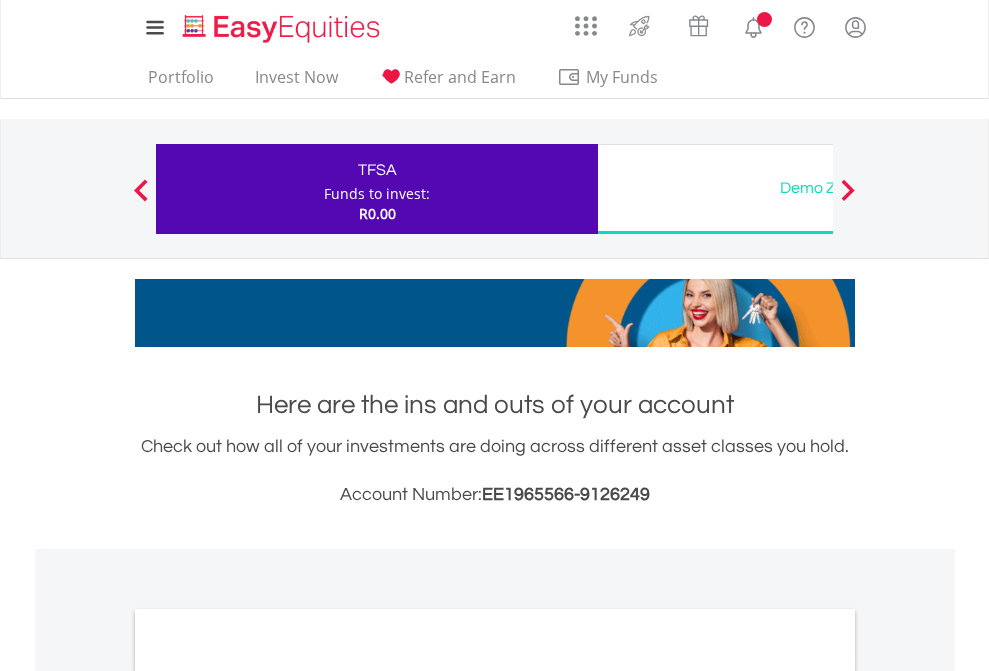scroll, scrollTop: 1202, scrollLeft: 0, axis: vertical 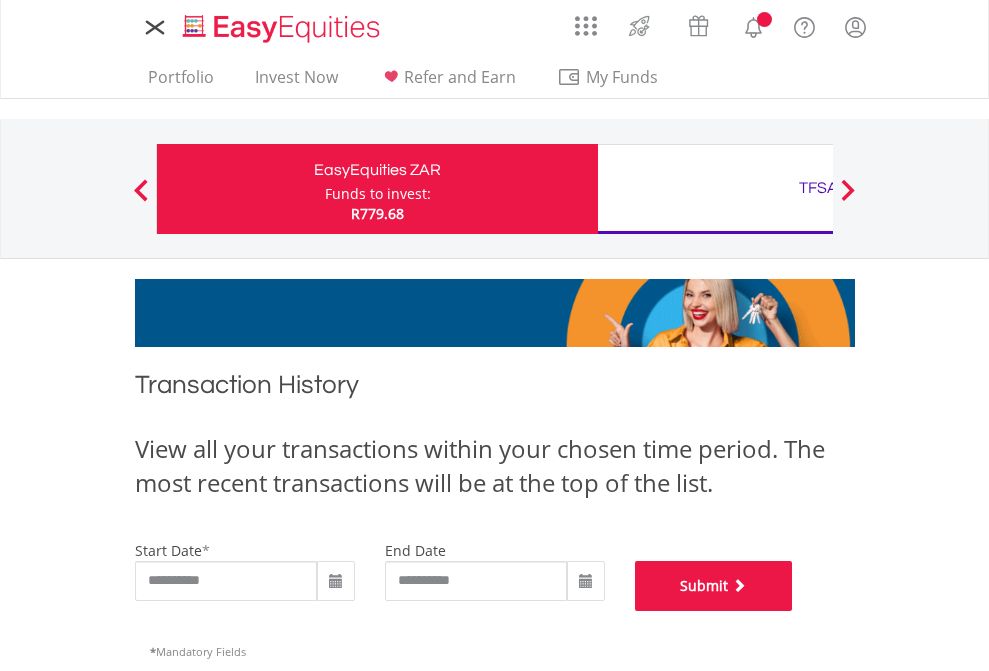 click on "Submit" at bounding box center [714, 586] 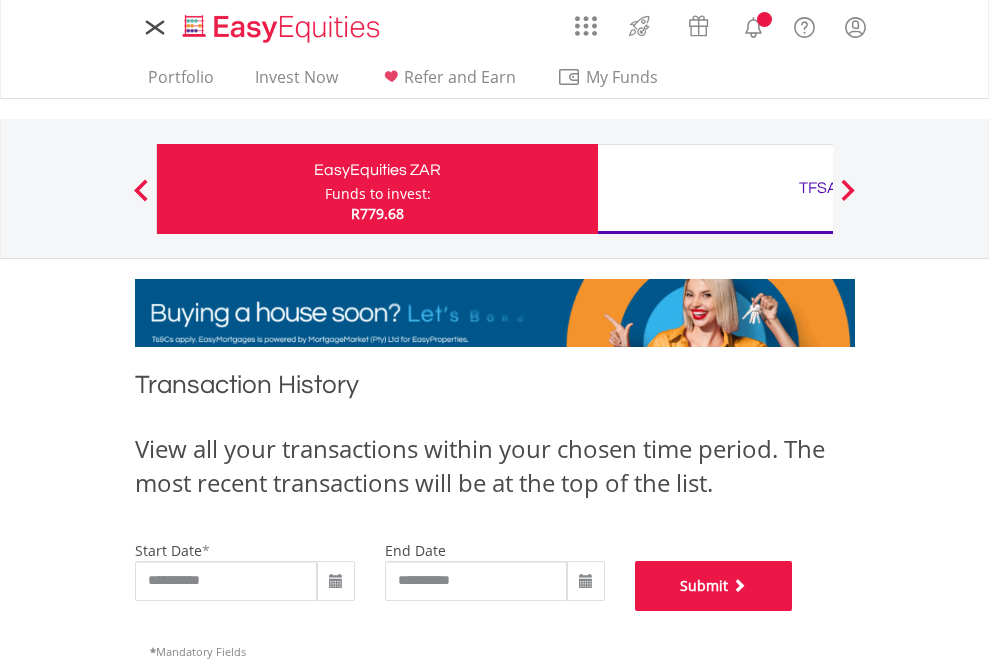 scroll, scrollTop: 811, scrollLeft: 0, axis: vertical 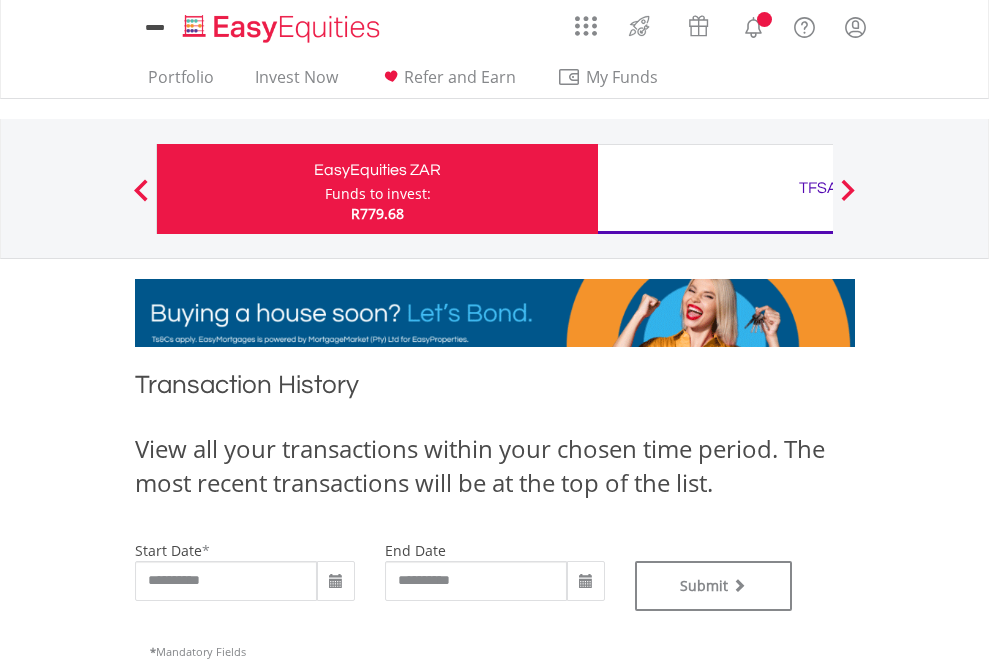 click on "TFSA" at bounding box center [818, 188] 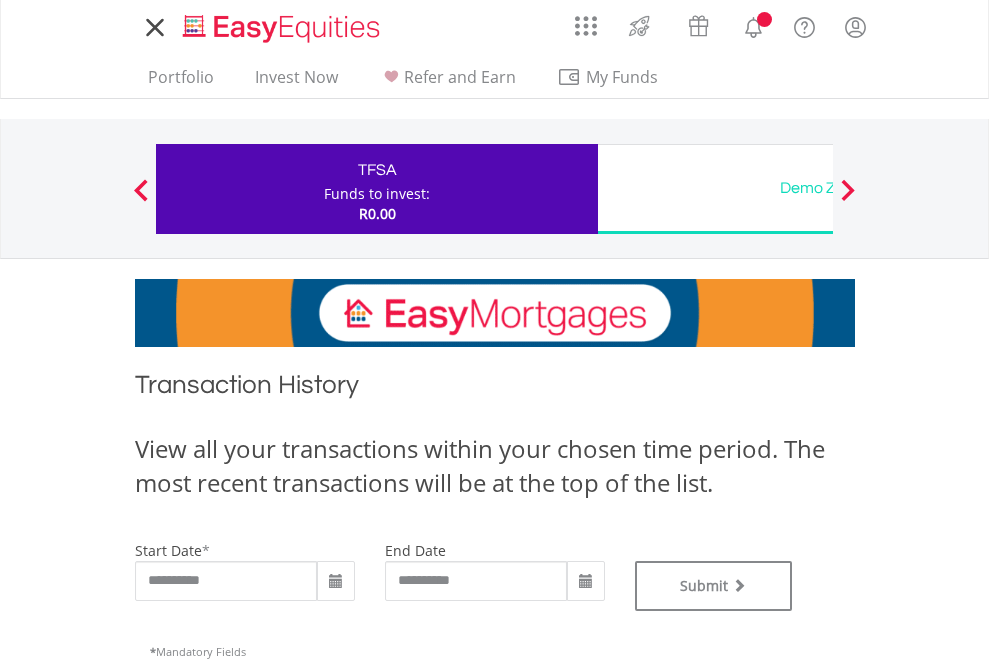 scroll, scrollTop: 0, scrollLeft: 0, axis: both 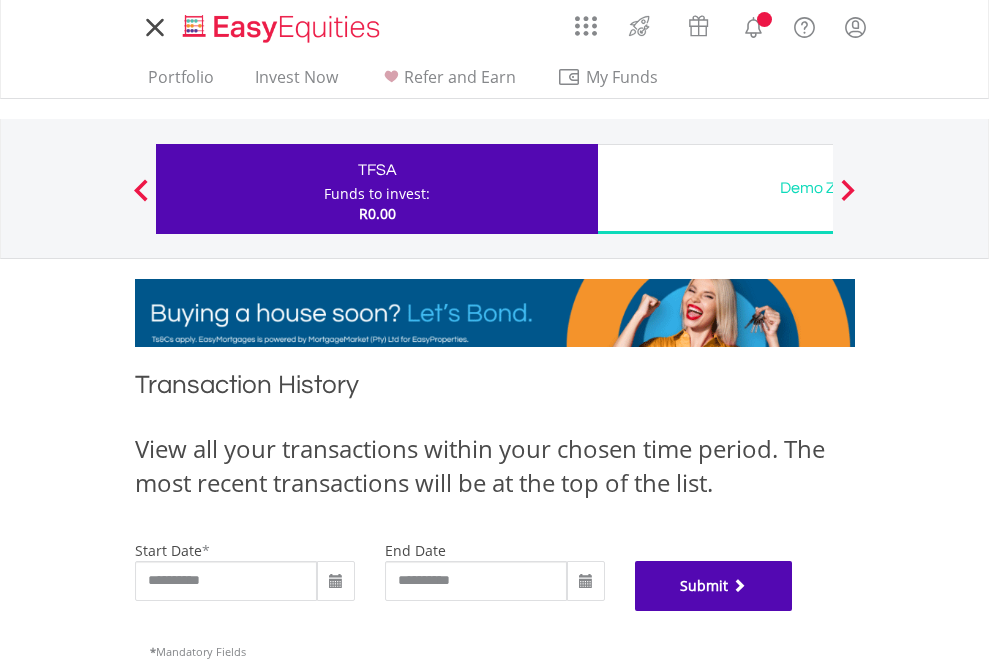 click on "Submit" at bounding box center (714, 586) 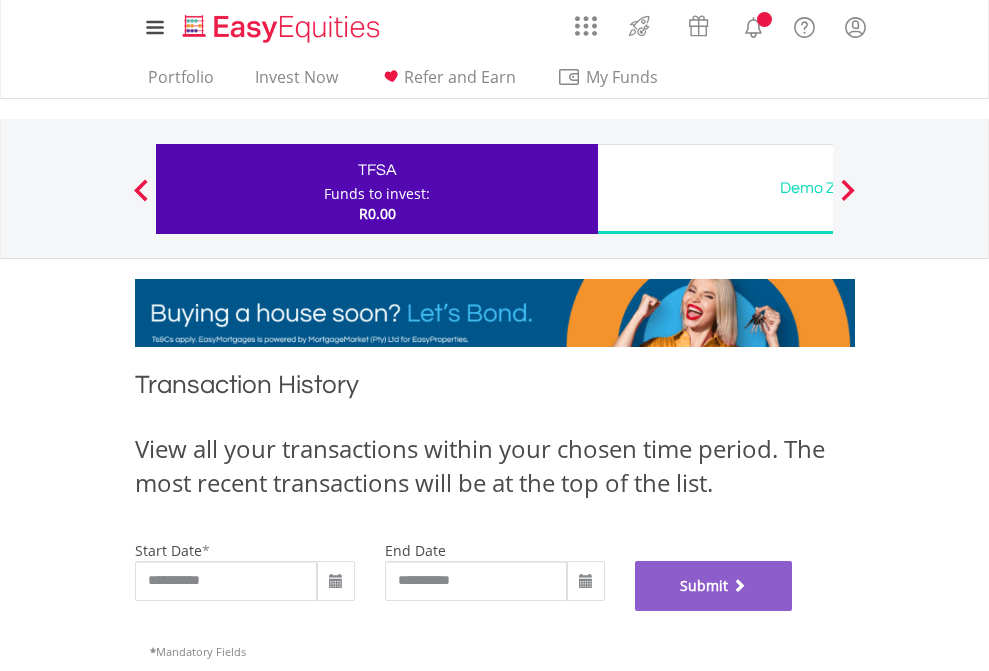 scroll, scrollTop: 811, scrollLeft: 0, axis: vertical 